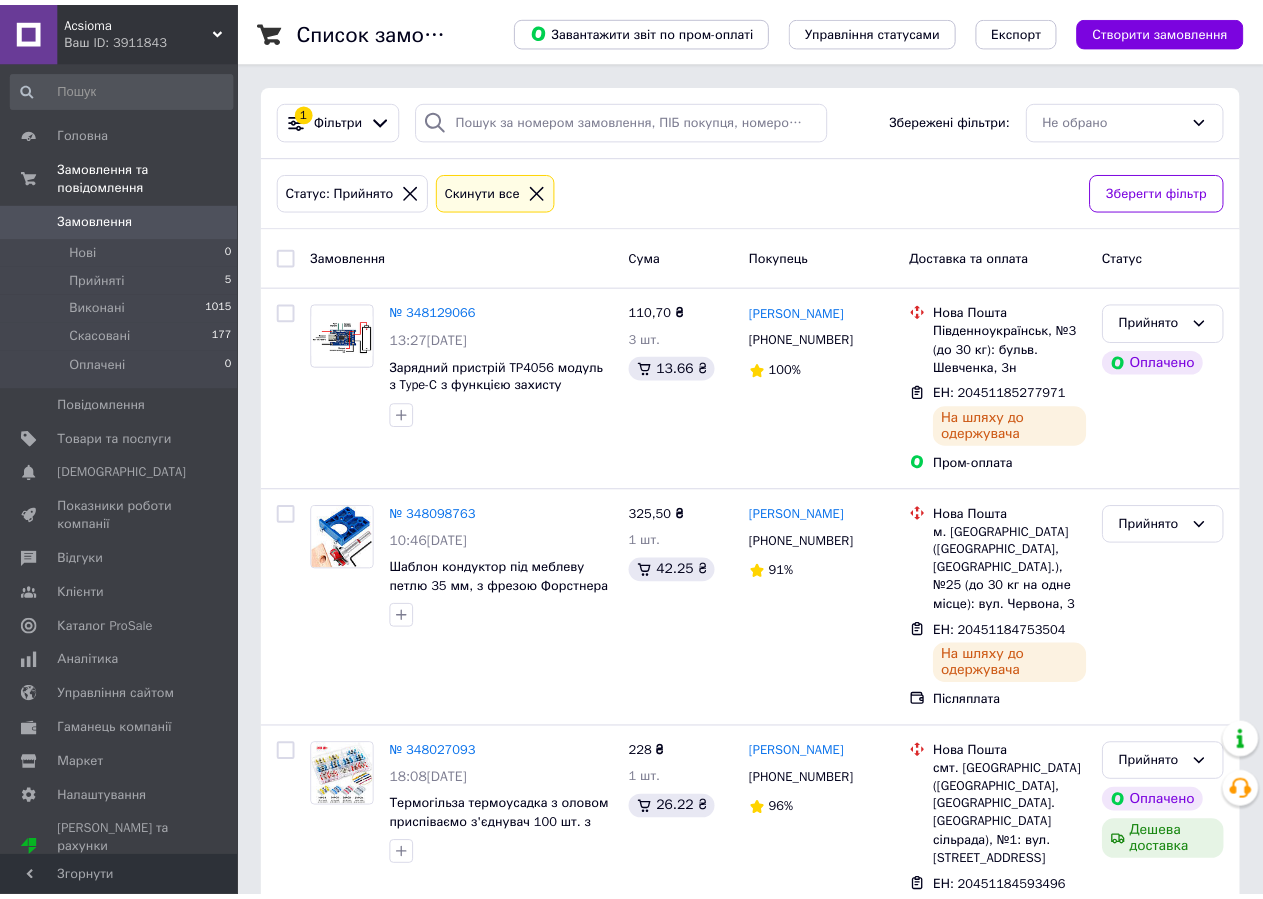 scroll, scrollTop: 553, scrollLeft: 0, axis: vertical 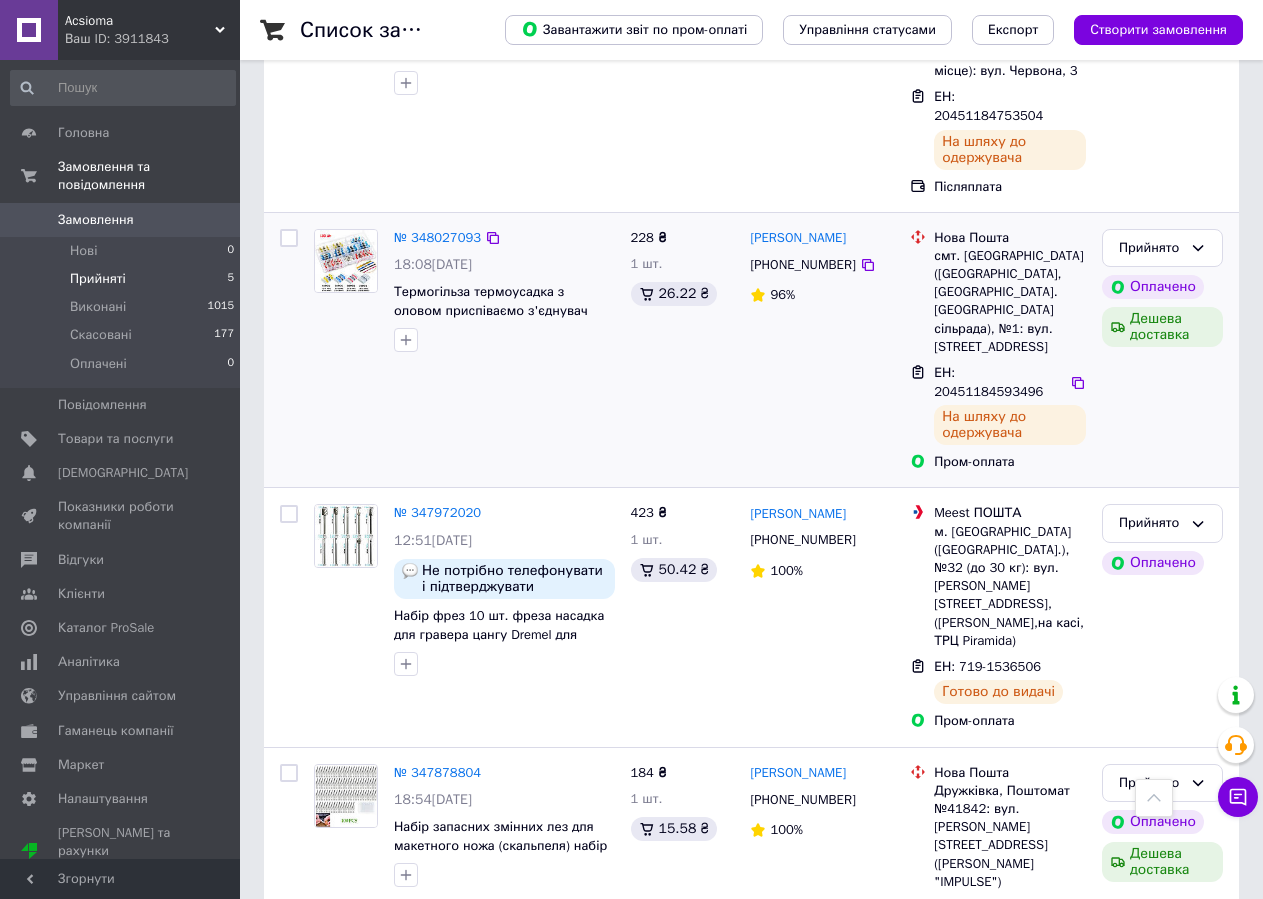 click on "228 ₴ 1 шт. 26.22 ₴" at bounding box center (683, 350) 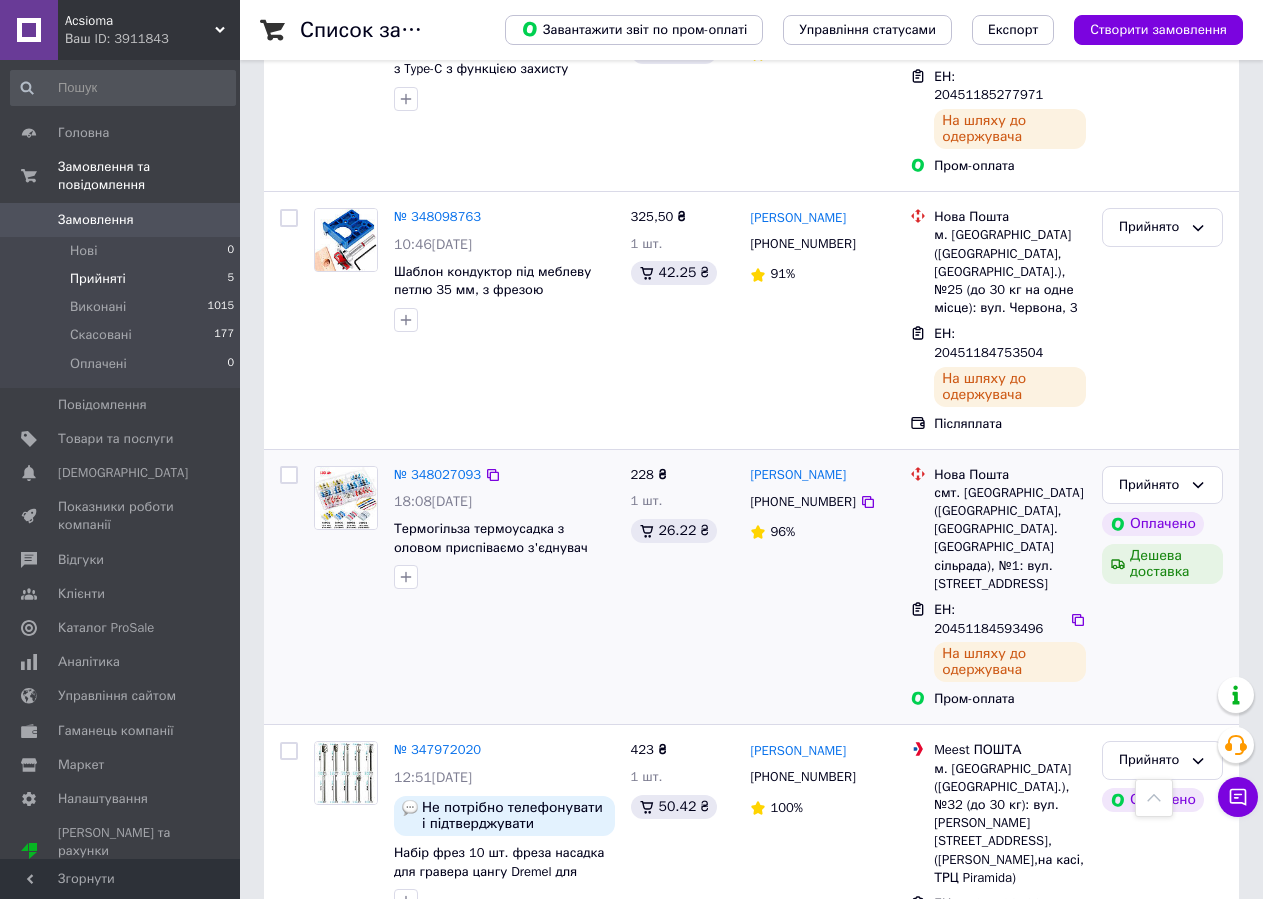 scroll, scrollTop: 0, scrollLeft: 0, axis: both 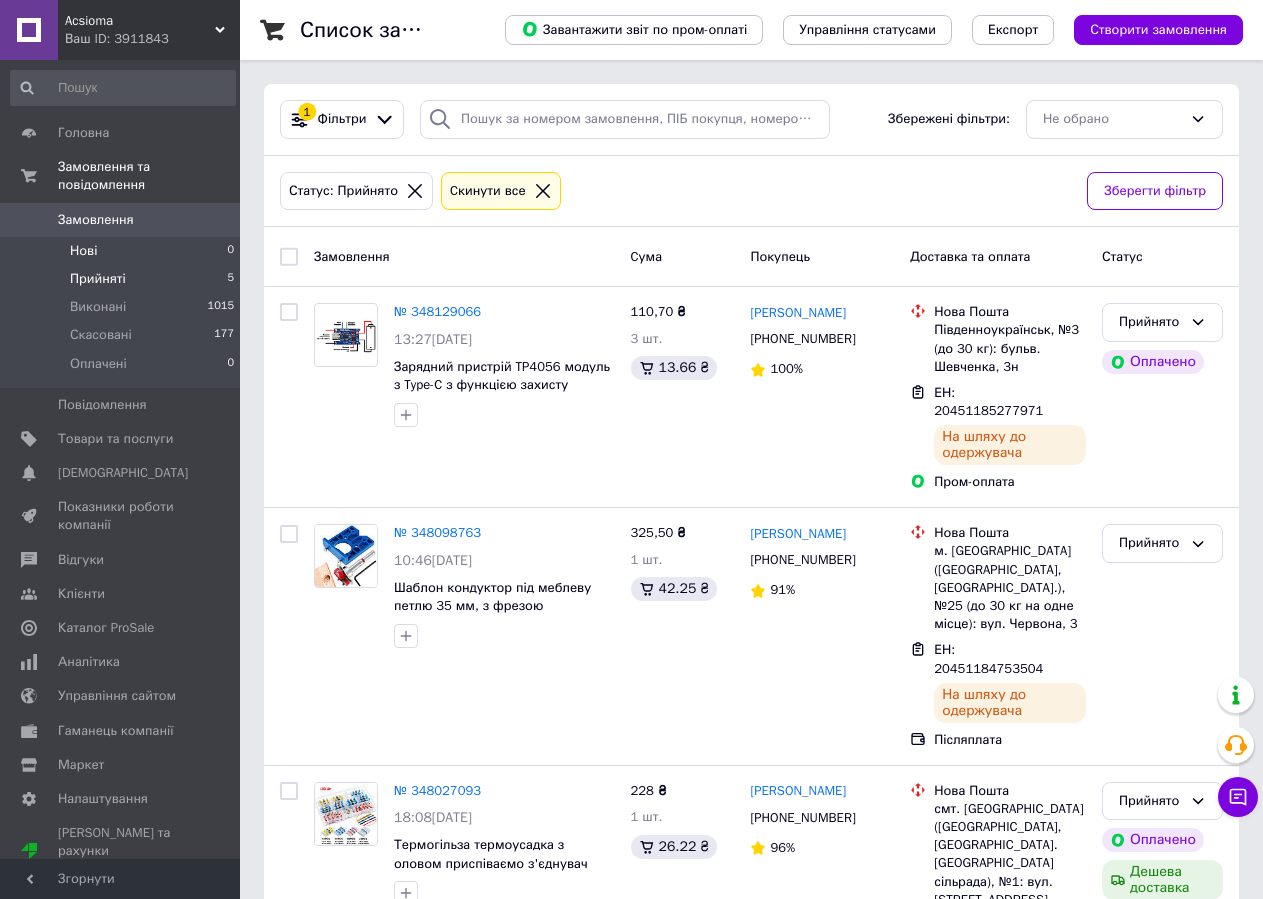 click on "Нові 0" at bounding box center [123, 251] 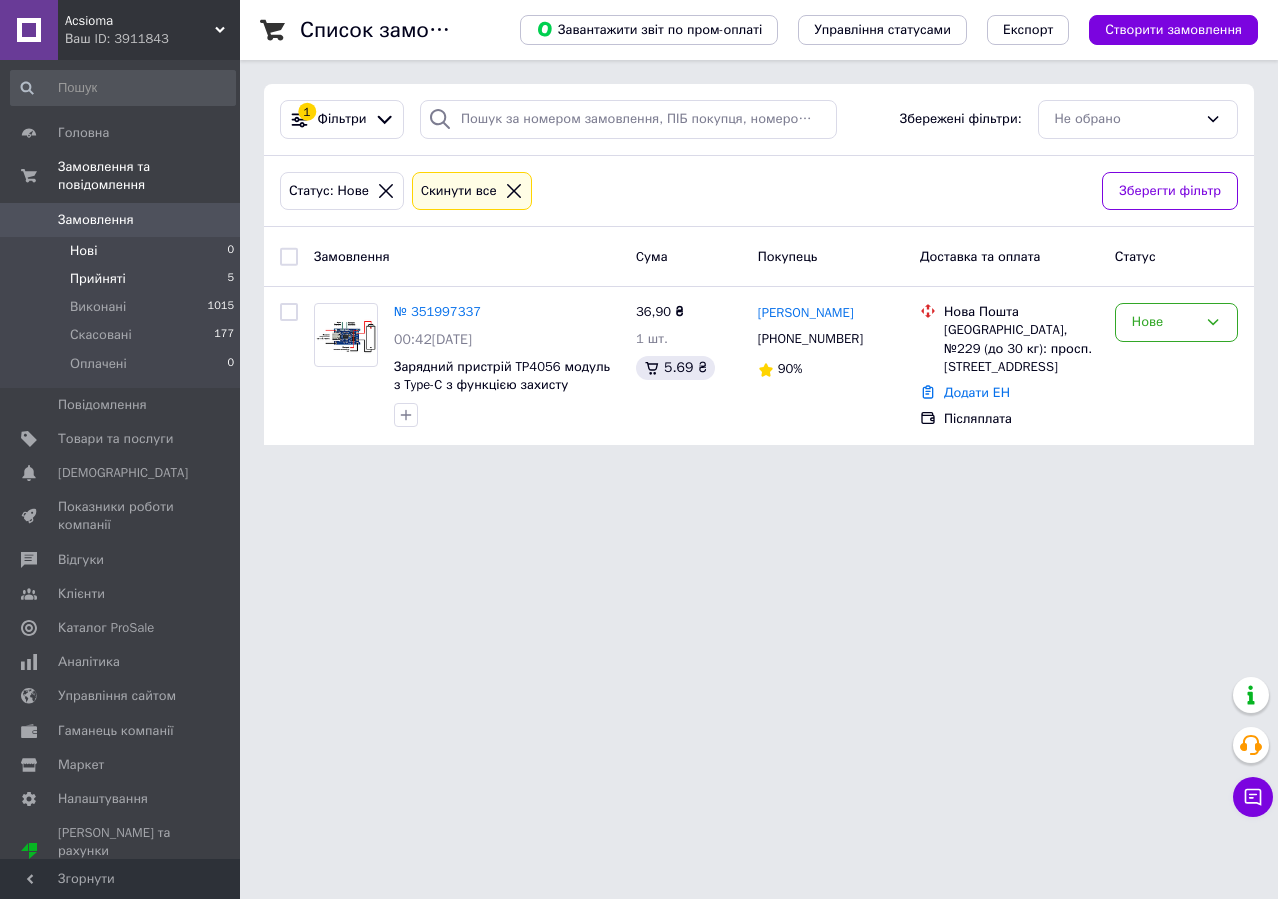 click on "Прийняті" at bounding box center [98, 279] 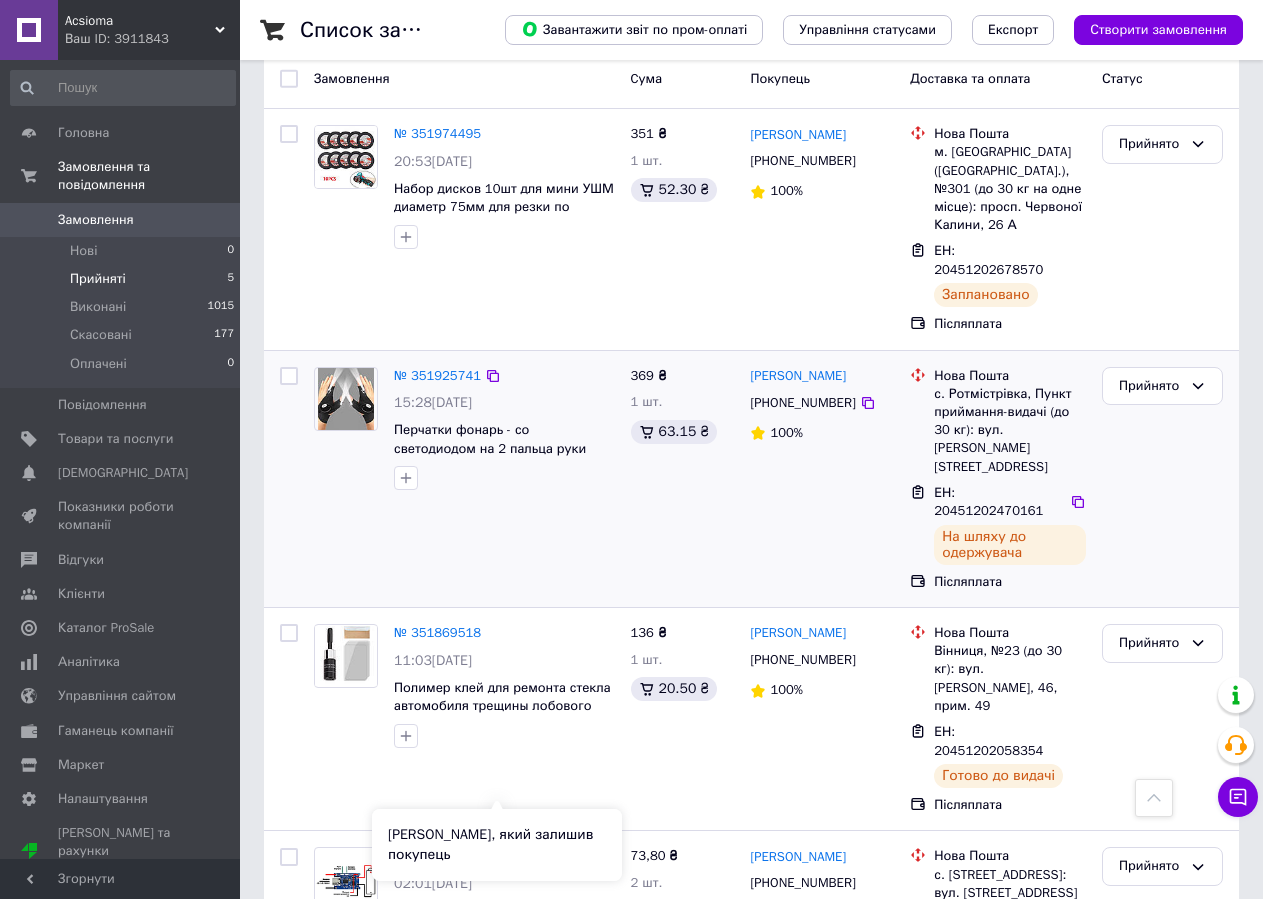 scroll, scrollTop: 0, scrollLeft: 0, axis: both 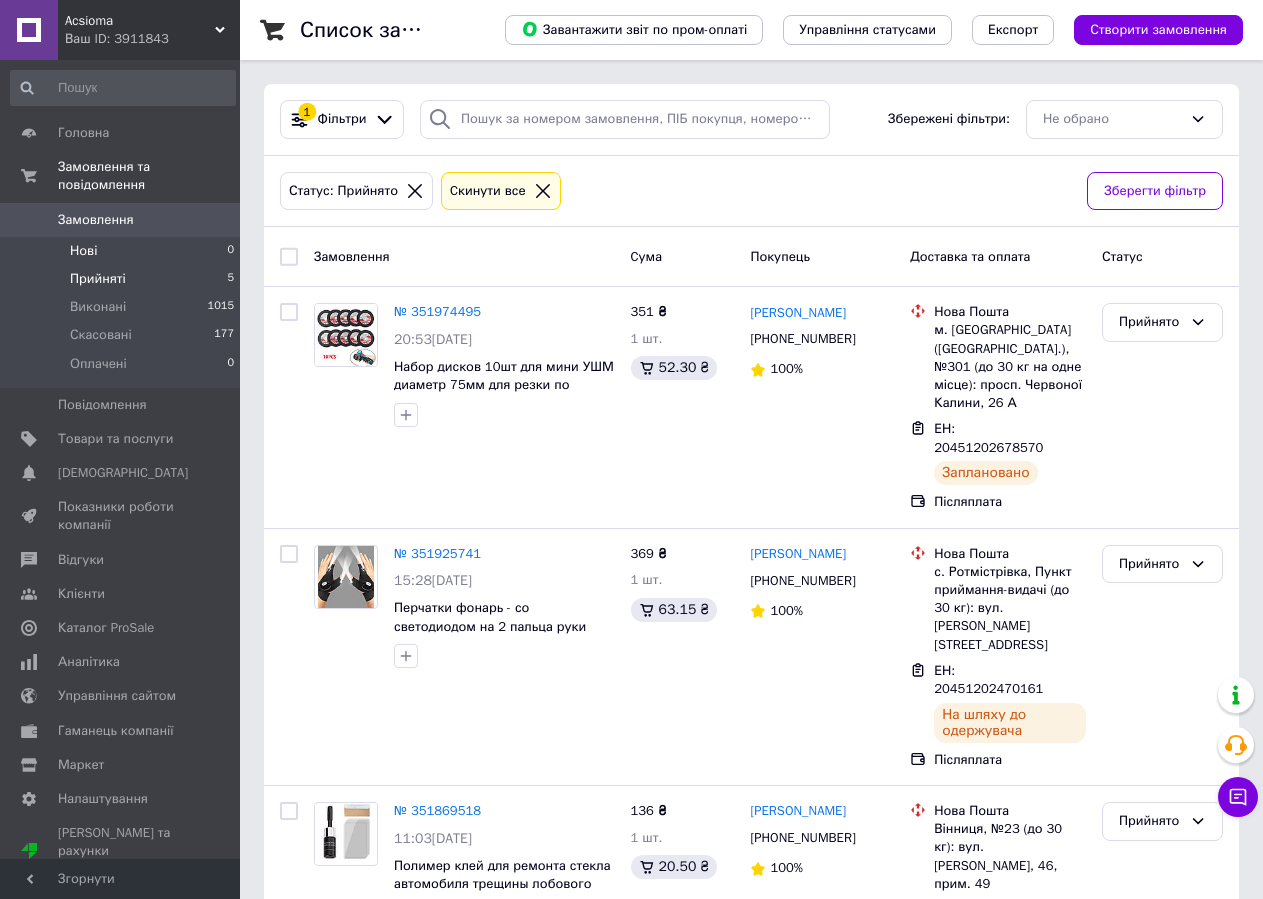 click on "Нові 0" at bounding box center (123, 251) 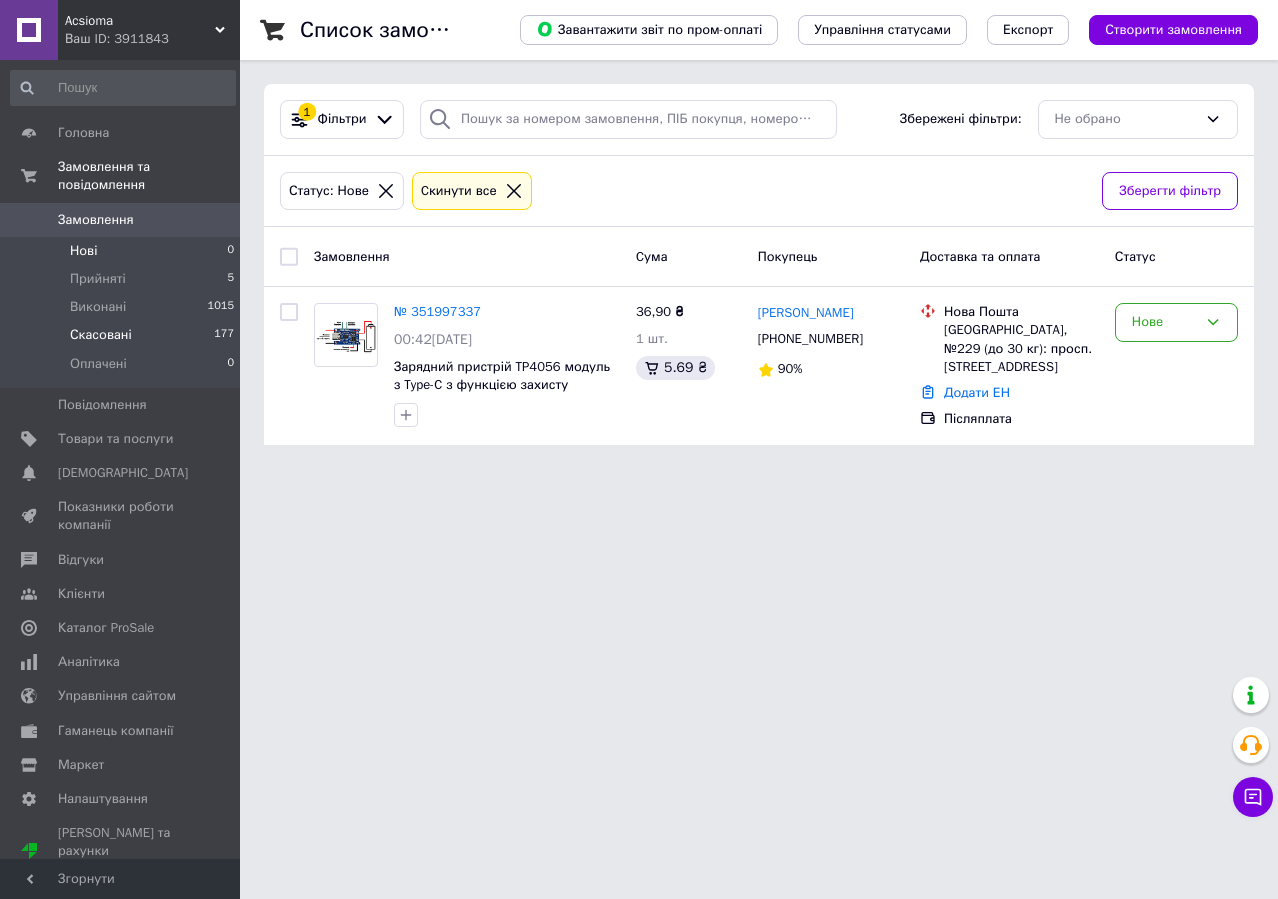 click on "177" at bounding box center (224, 335) 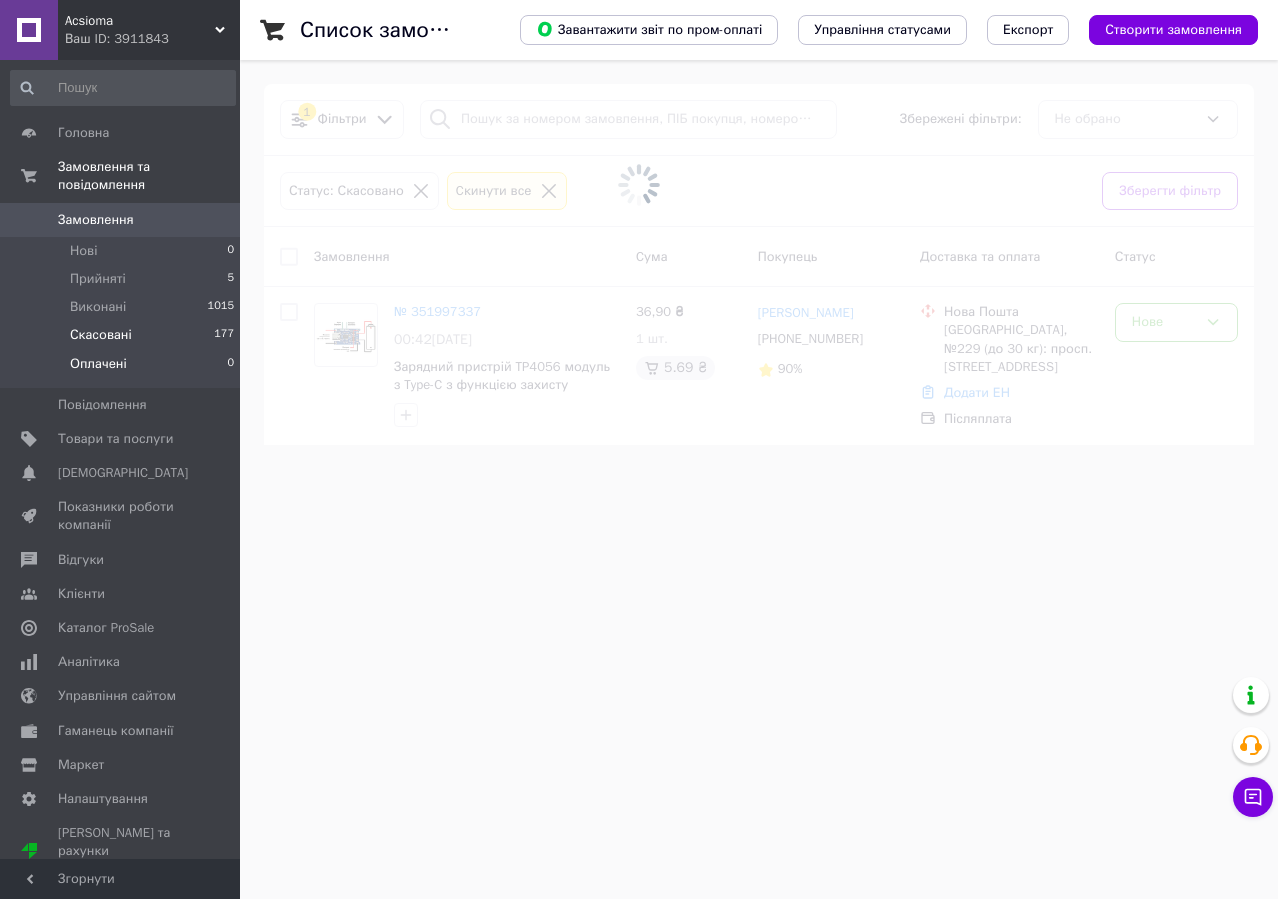 click on "0" at bounding box center [230, 364] 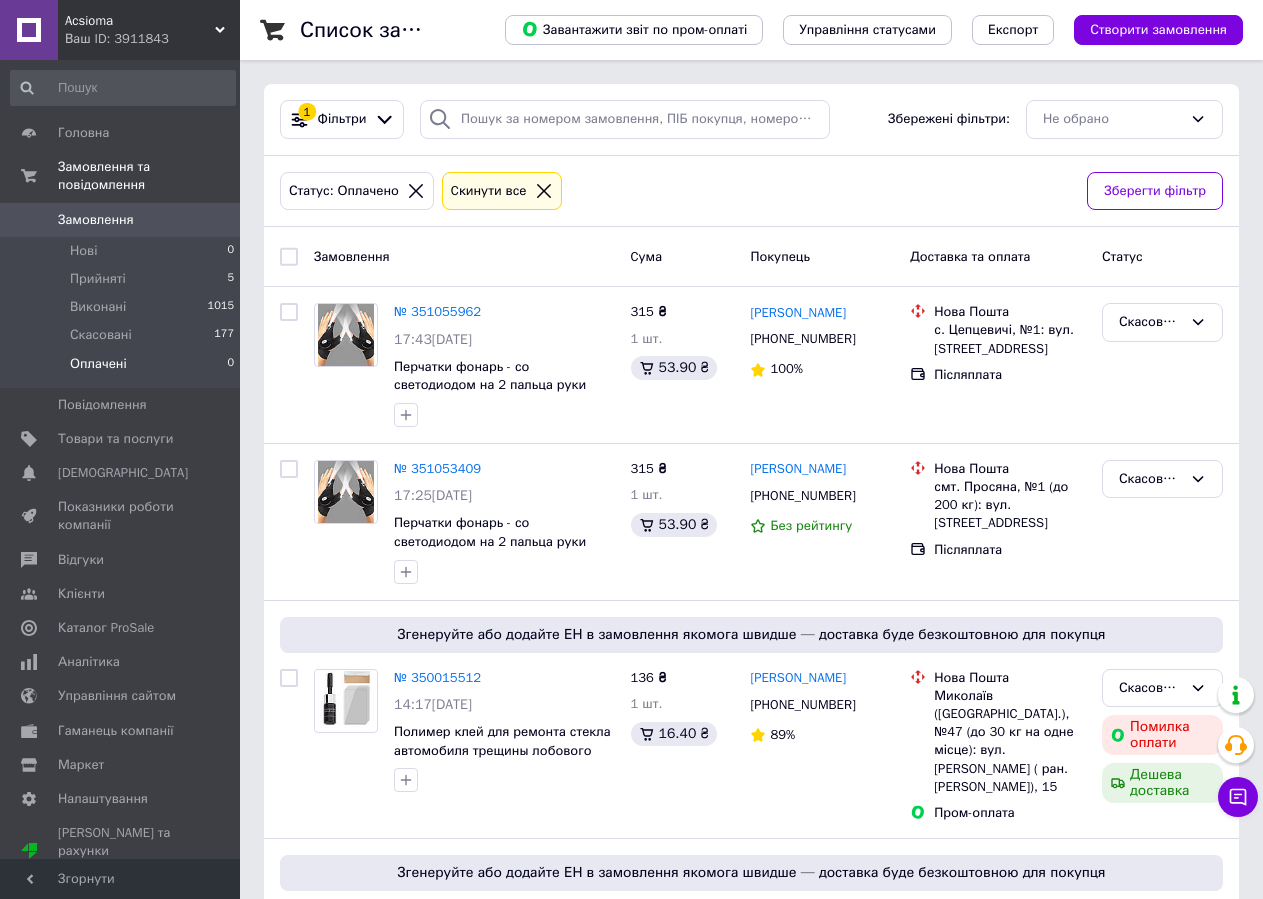 drag, startPoint x: 454, startPoint y: 365, endPoint x: 173, endPoint y: 344, distance: 281.7836 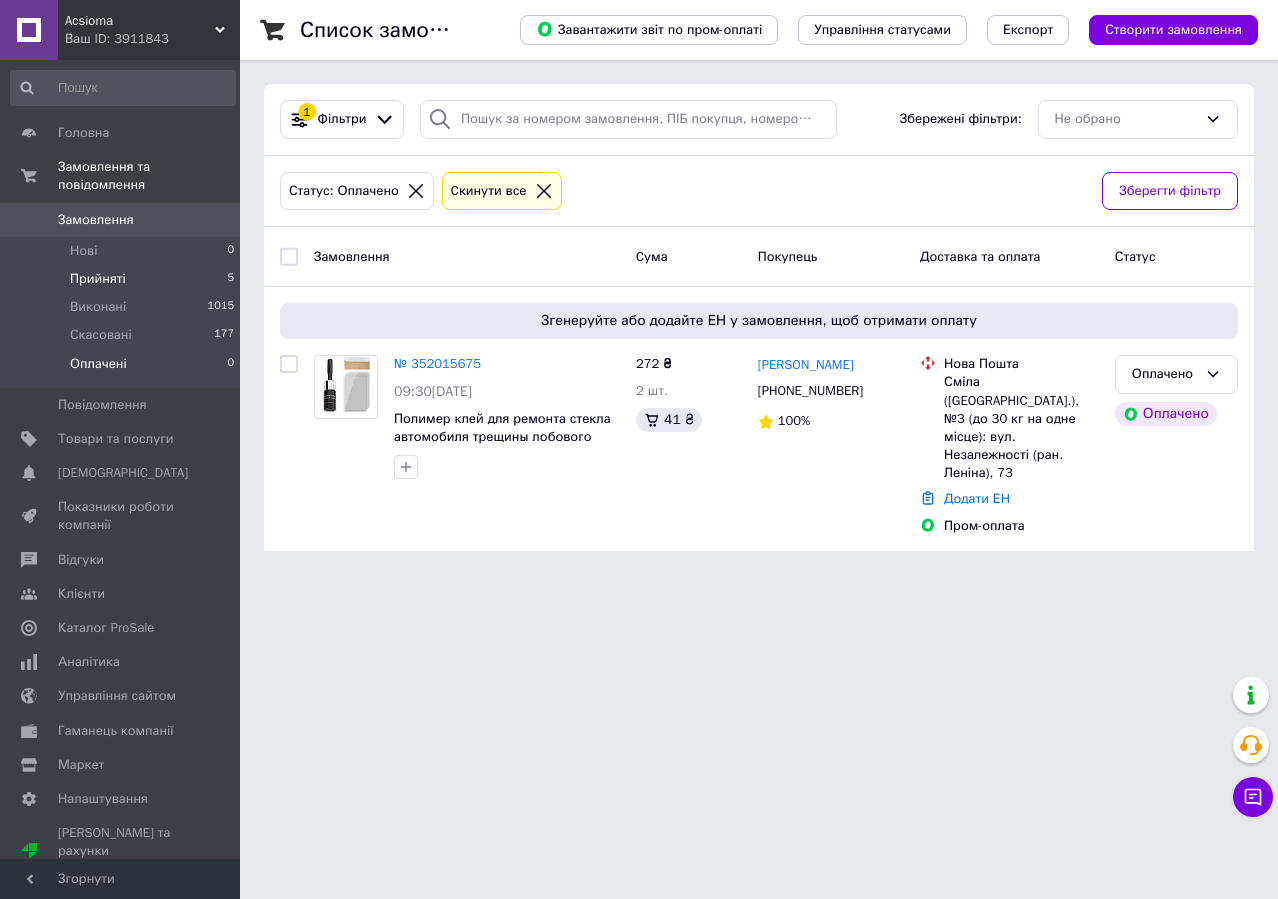 click on "Прийняті 5" at bounding box center (123, 279) 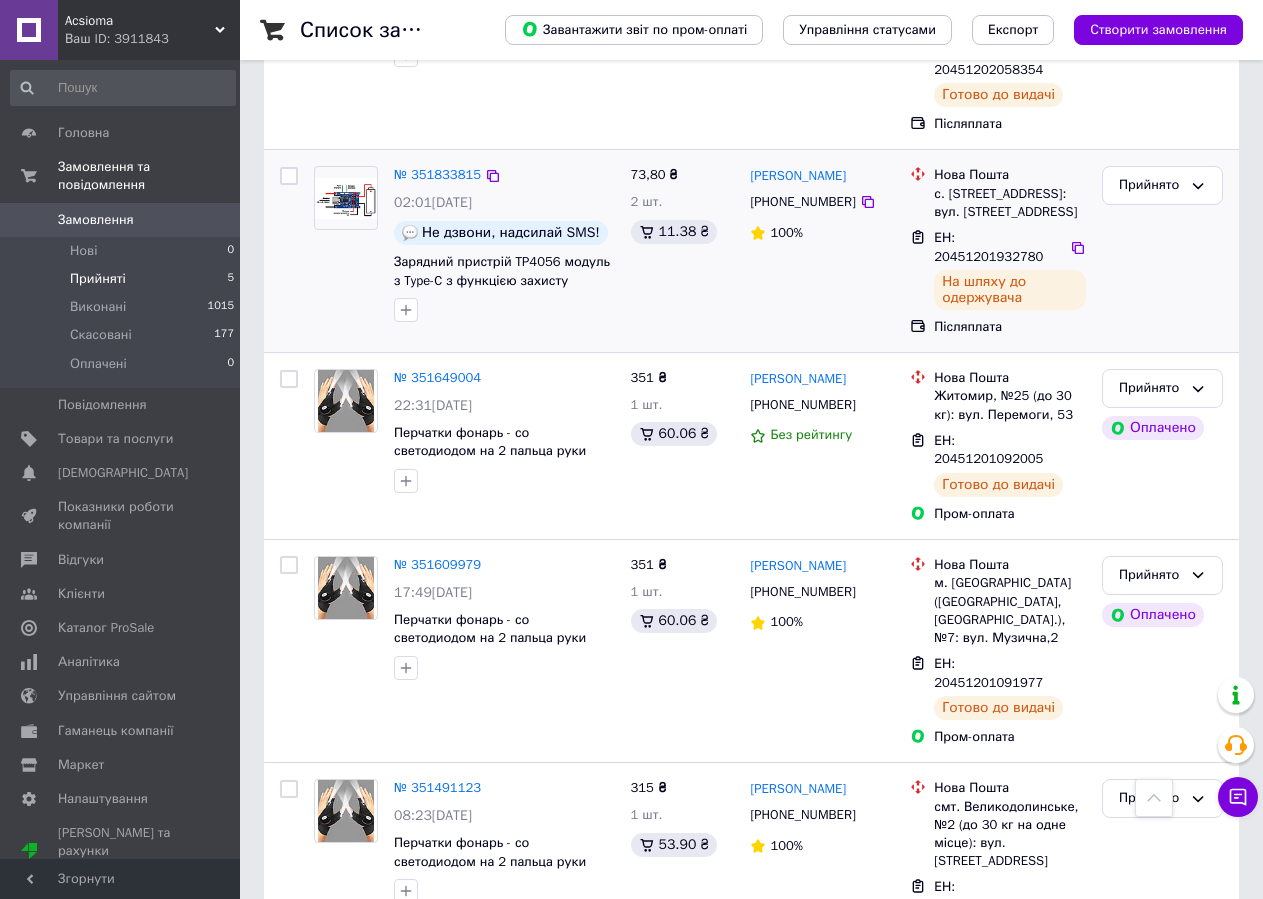 scroll, scrollTop: 558, scrollLeft: 0, axis: vertical 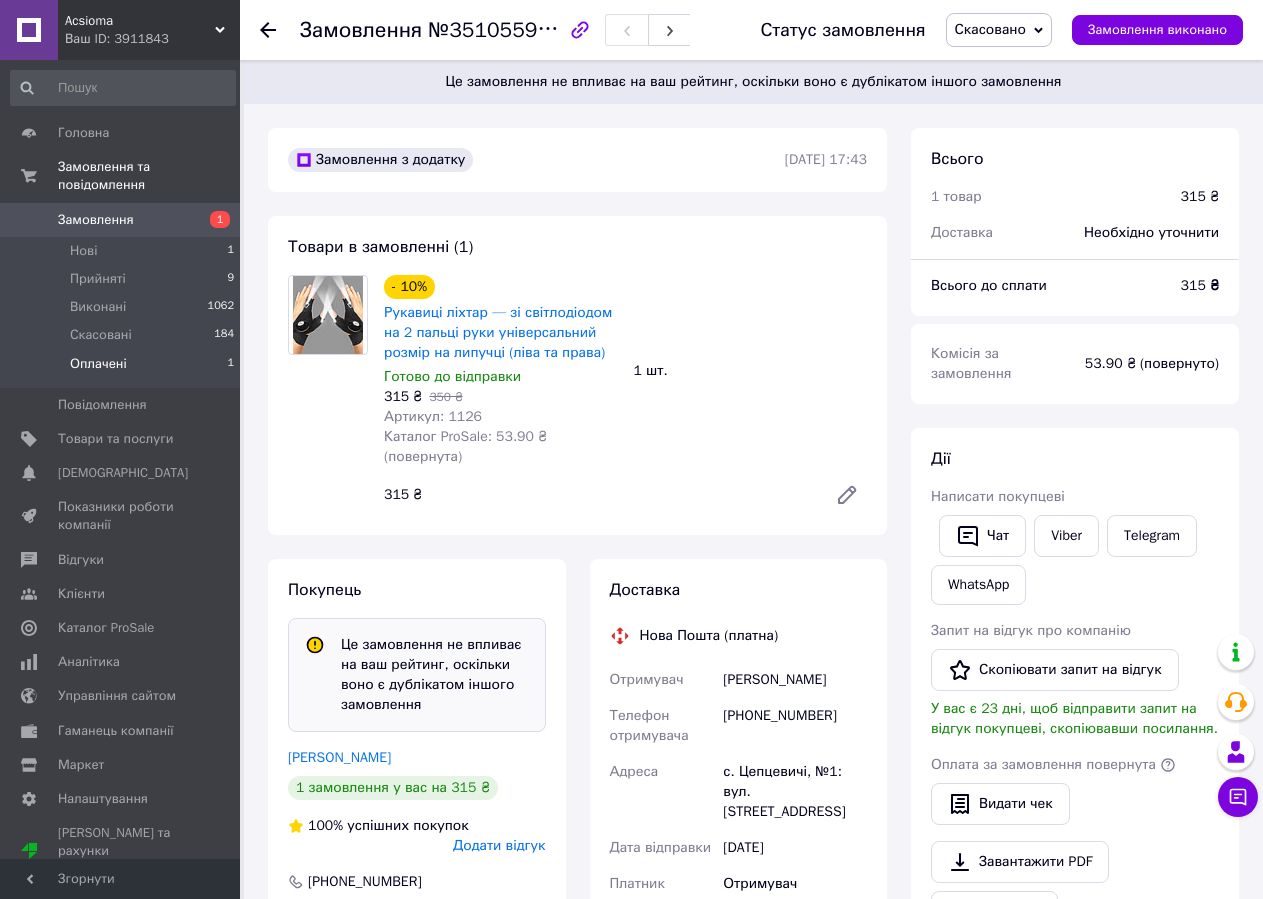 click on "Оплачені 1" at bounding box center (123, 369) 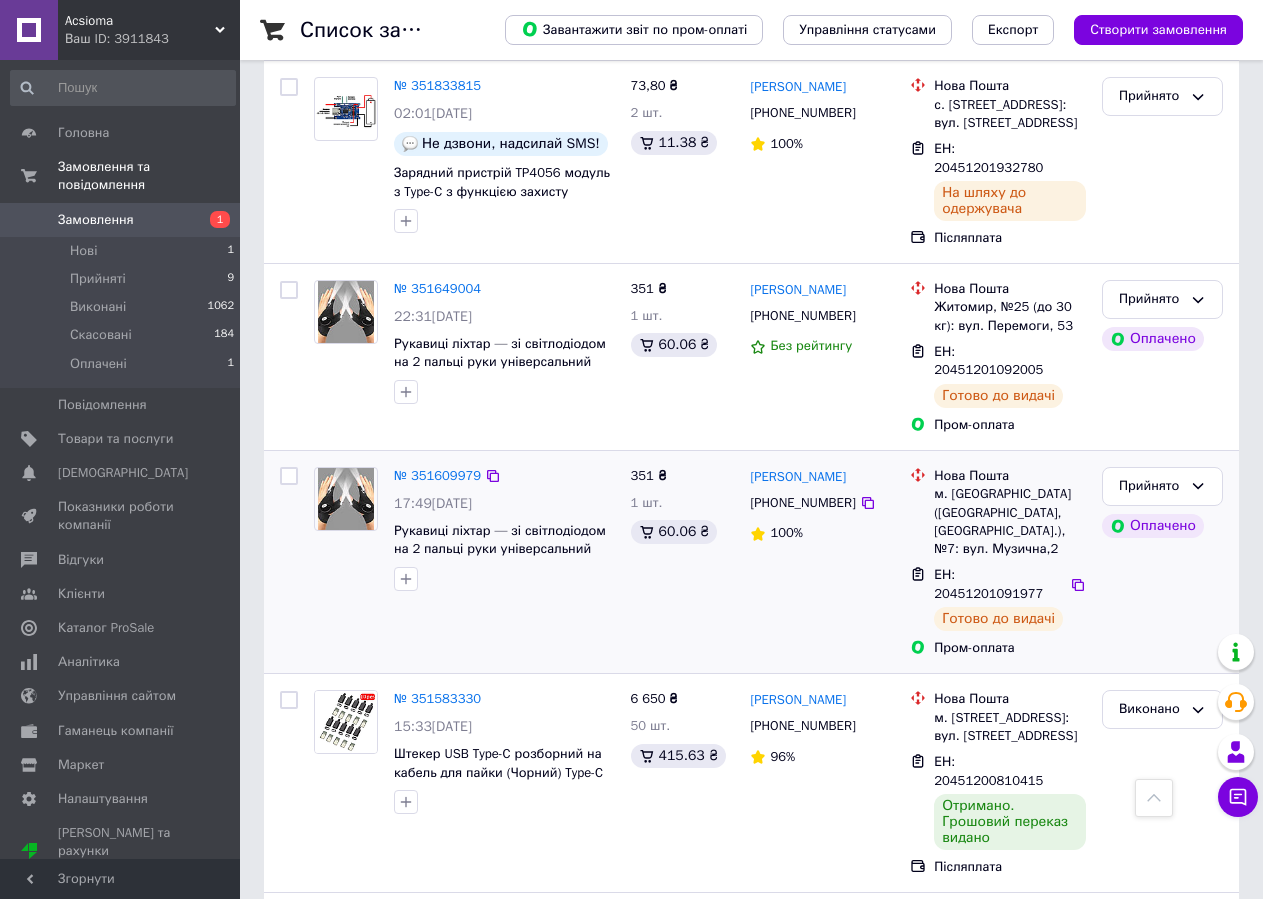 scroll, scrollTop: 1600, scrollLeft: 0, axis: vertical 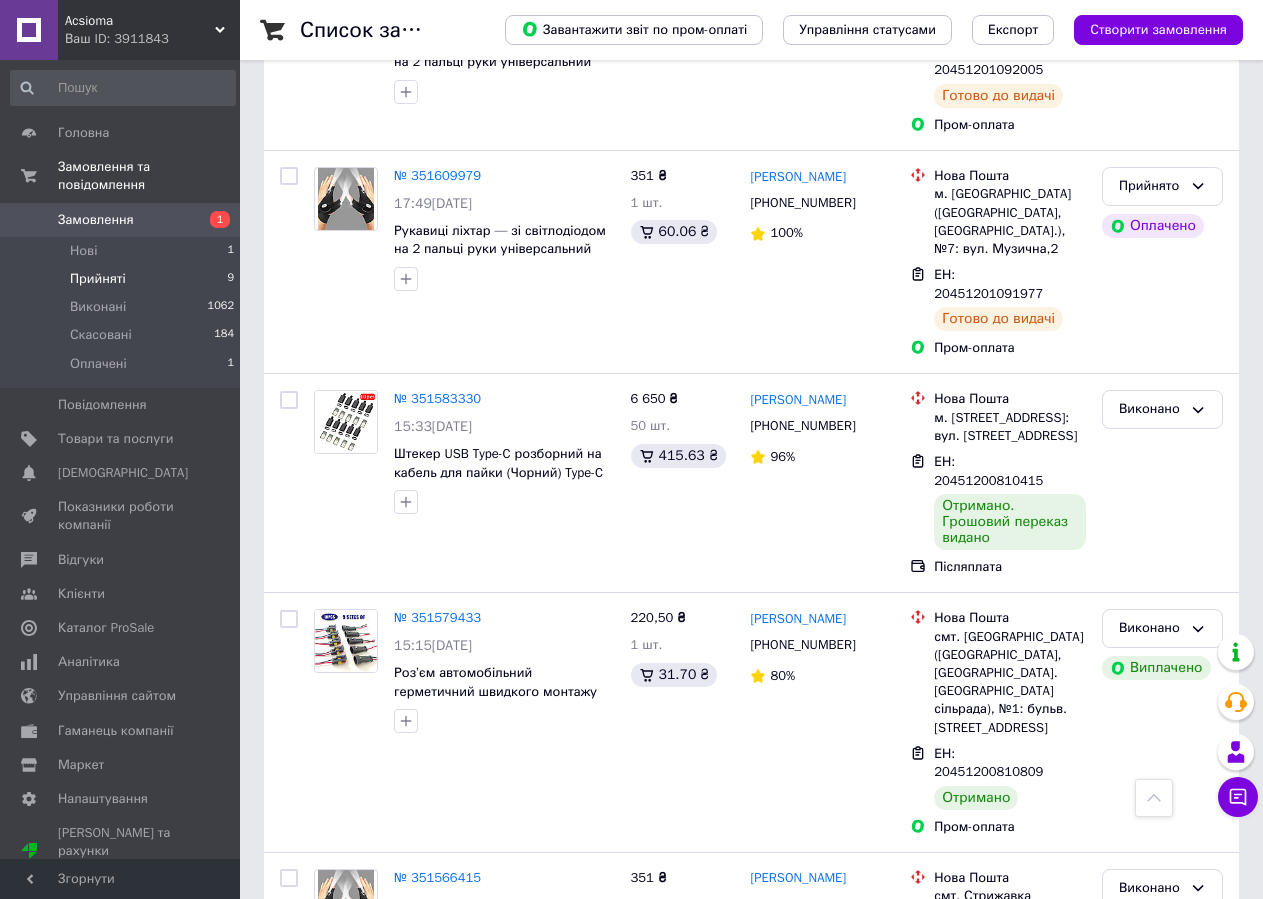 click on "Прийняті 9" at bounding box center (123, 279) 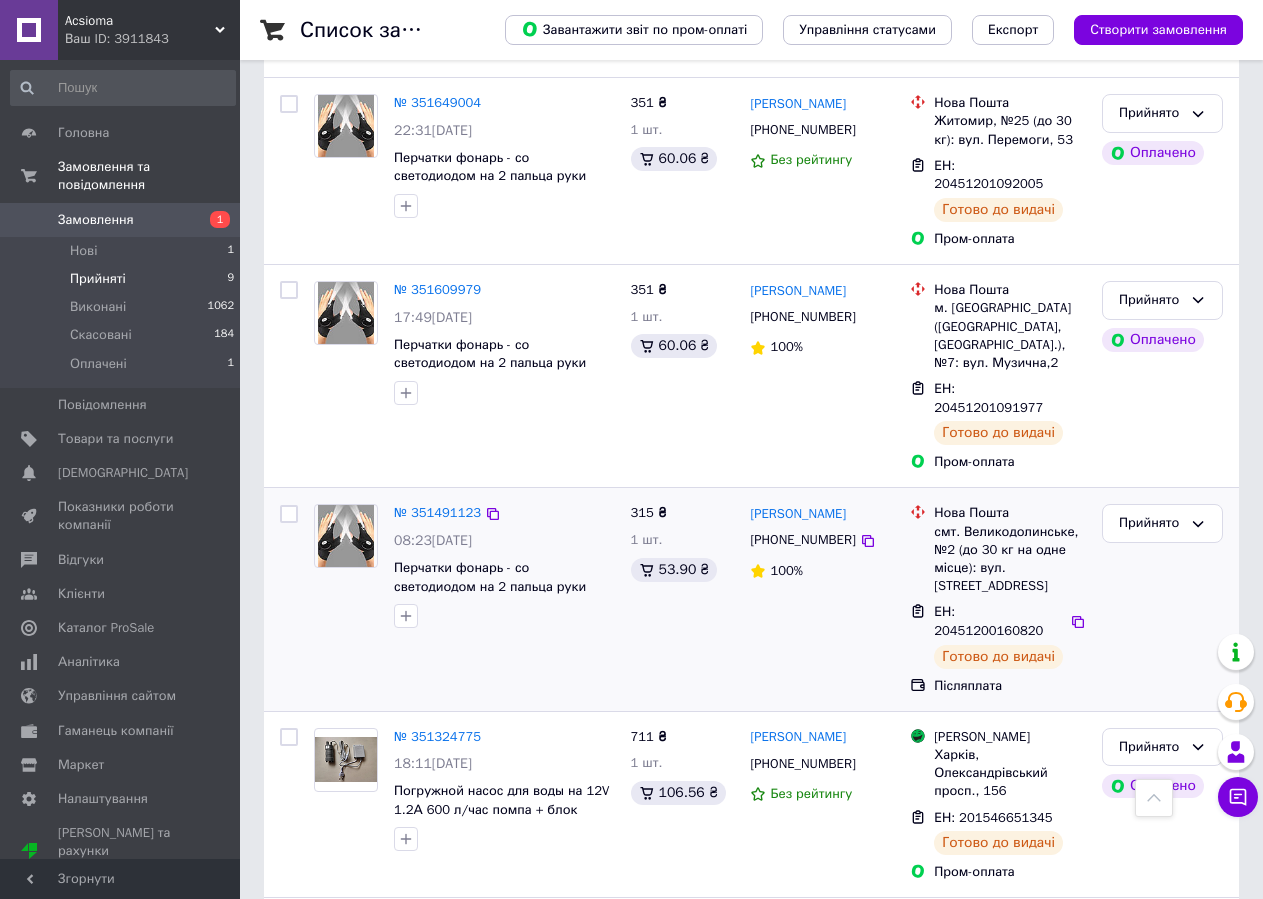 scroll, scrollTop: 1158, scrollLeft: 0, axis: vertical 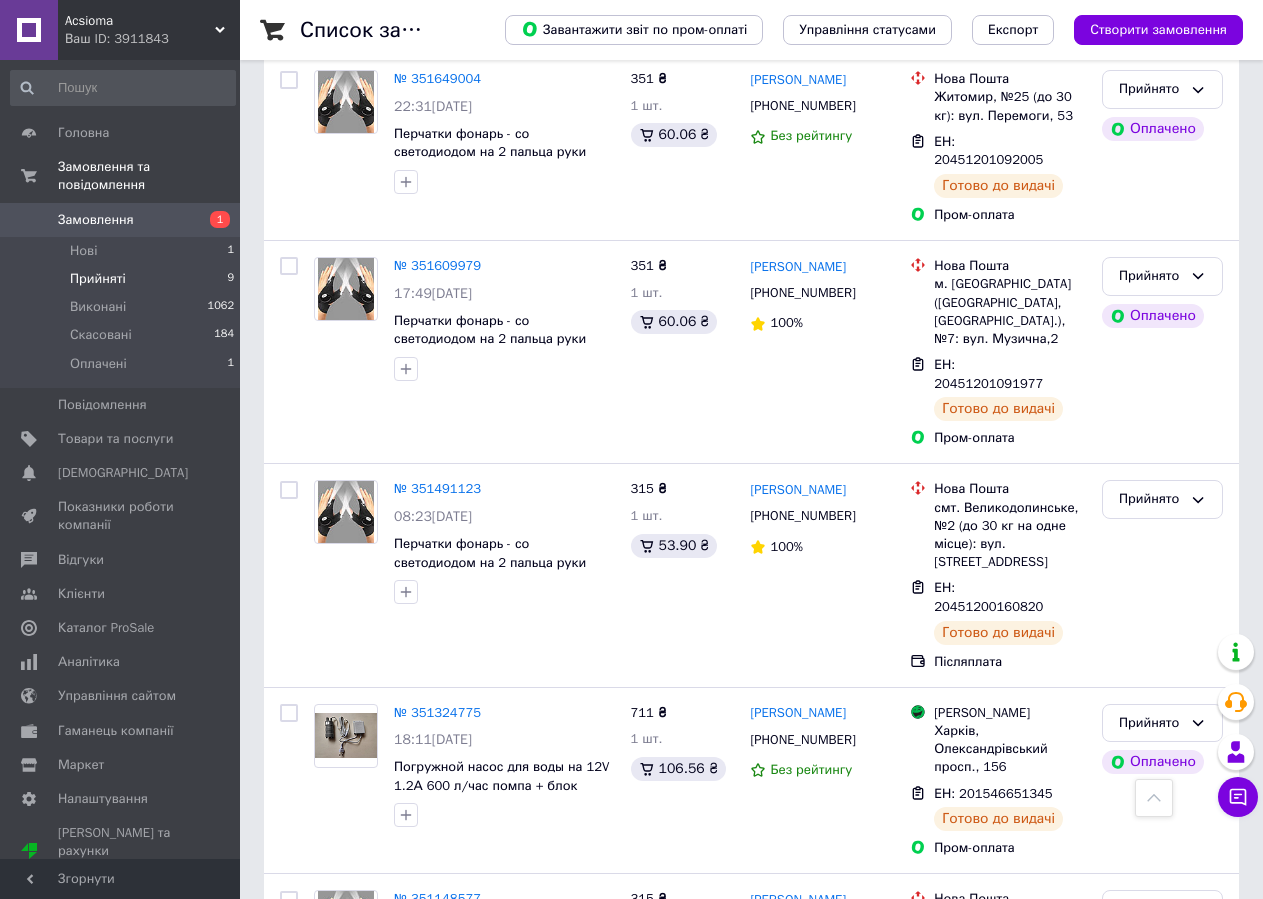 click on "Прийняті 9" at bounding box center [123, 279] 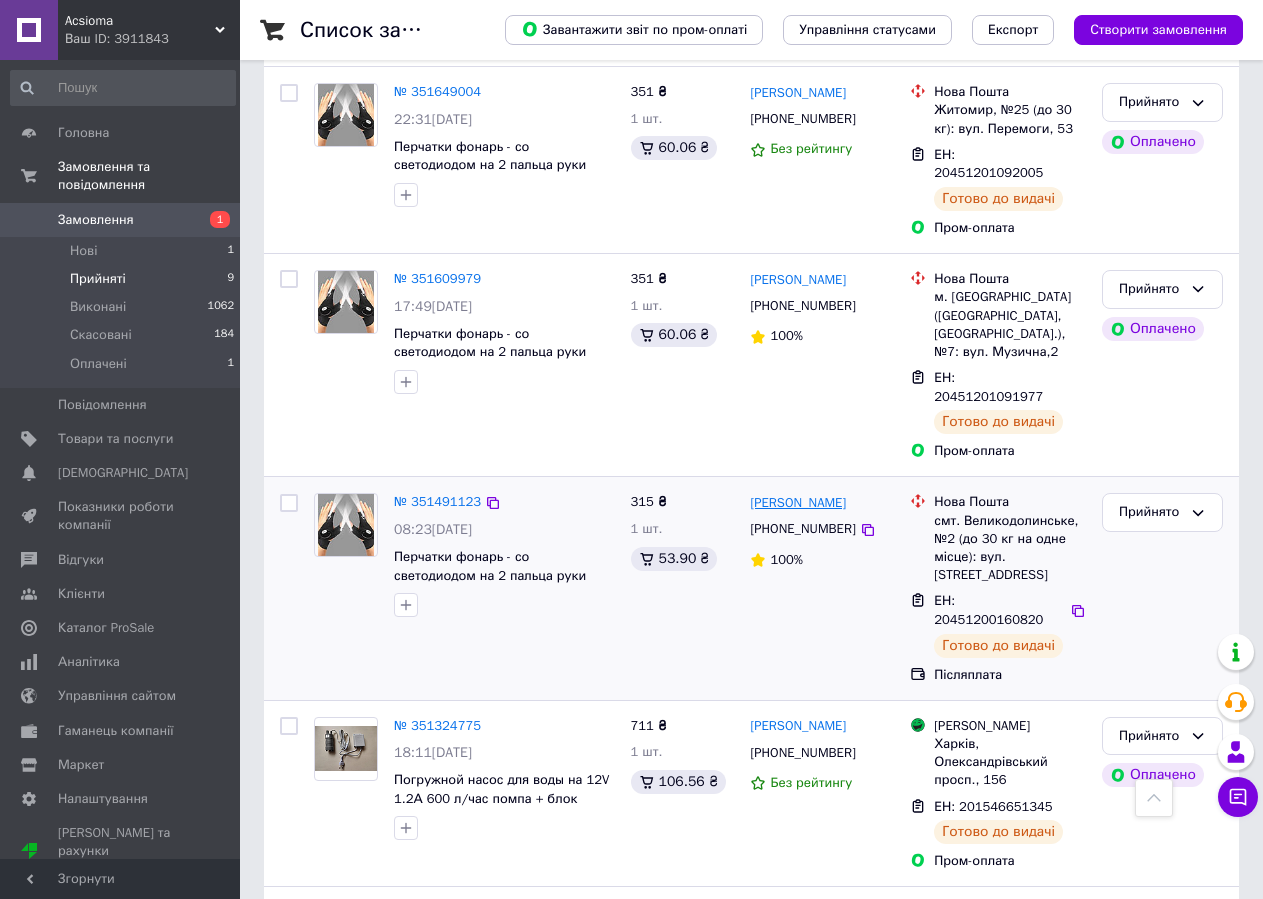 scroll, scrollTop: 1158, scrollLeft: 0, axis: vertical 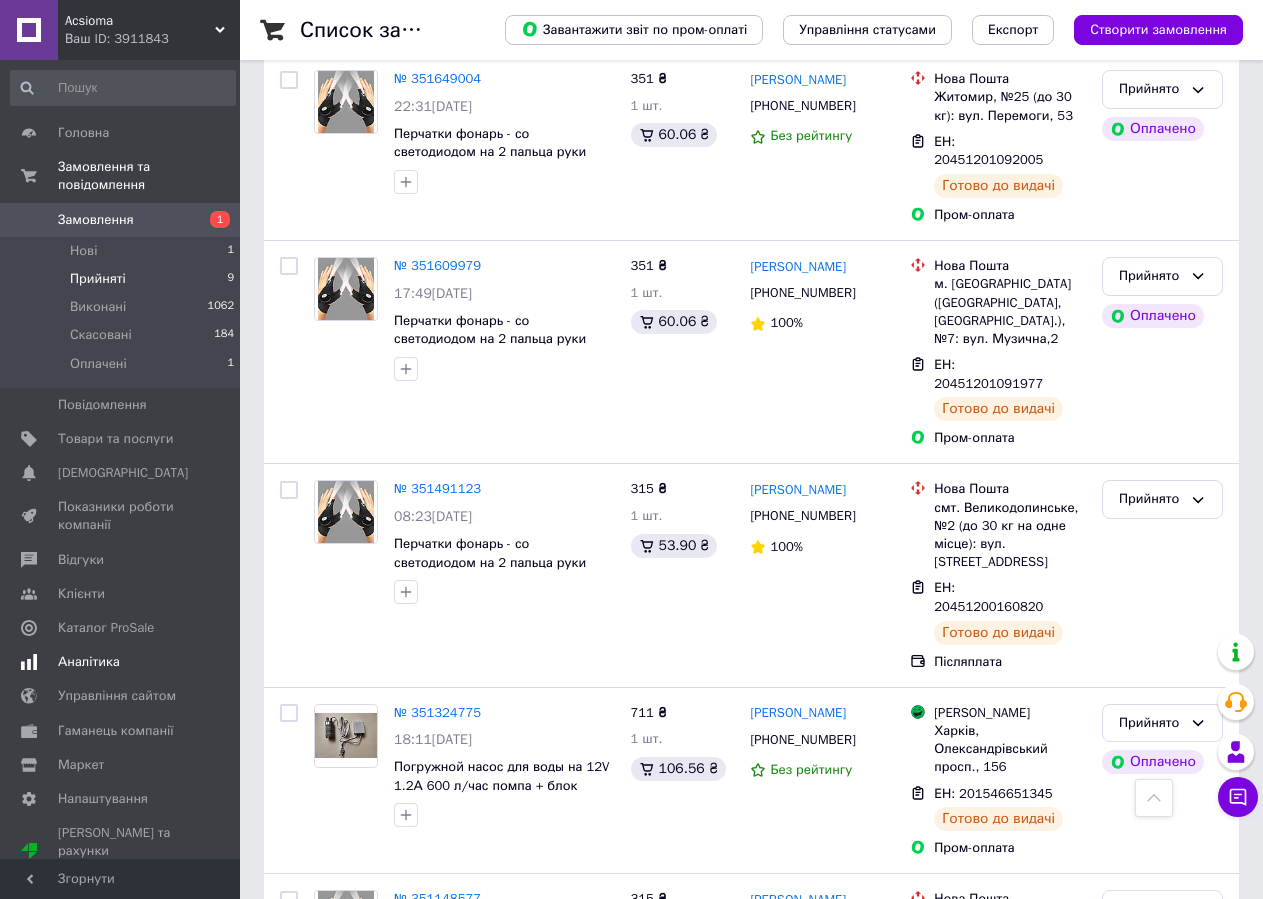 click on "Аналітика" at bounding box center (121, 662) 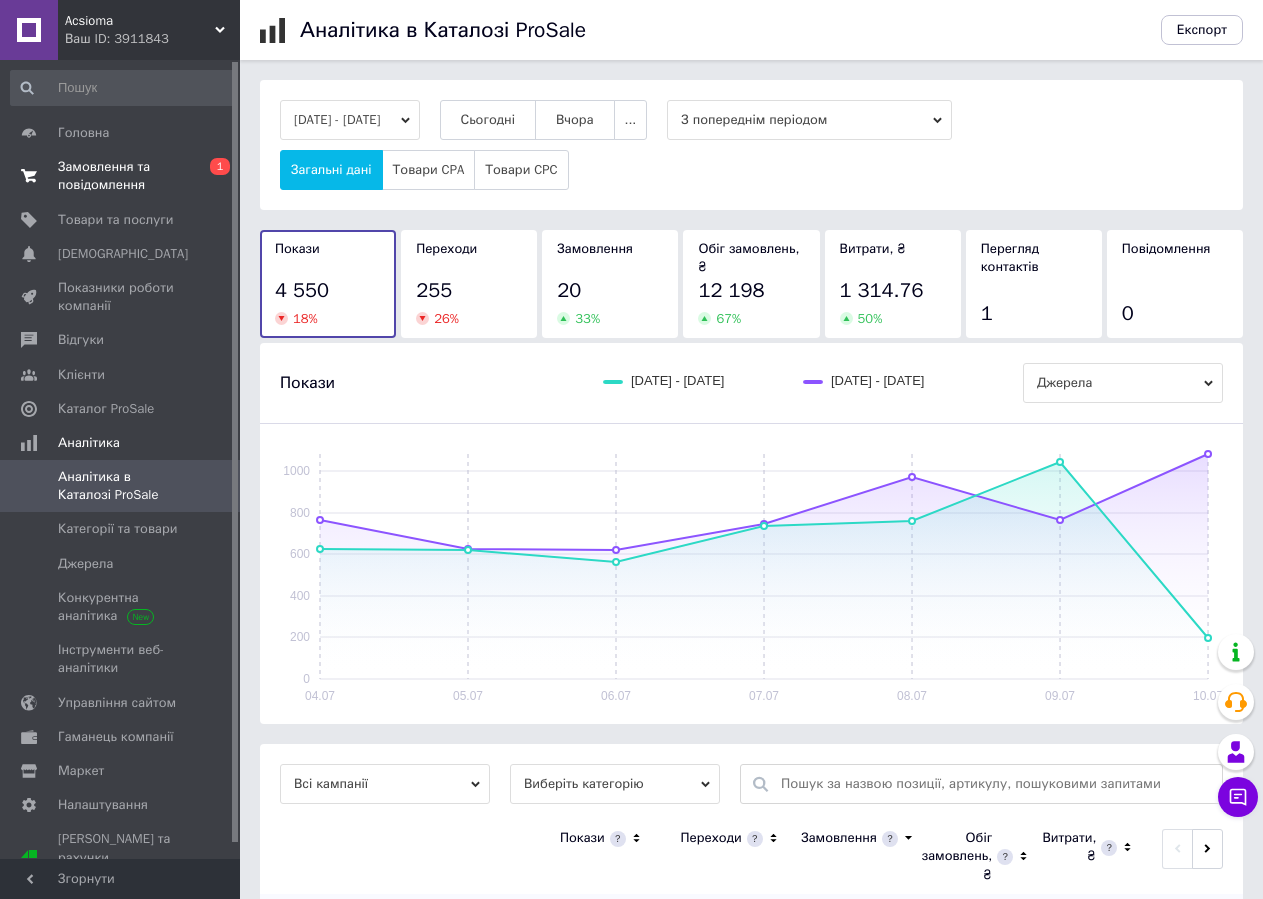 click on "0 1" at bounding box center (212, 176) 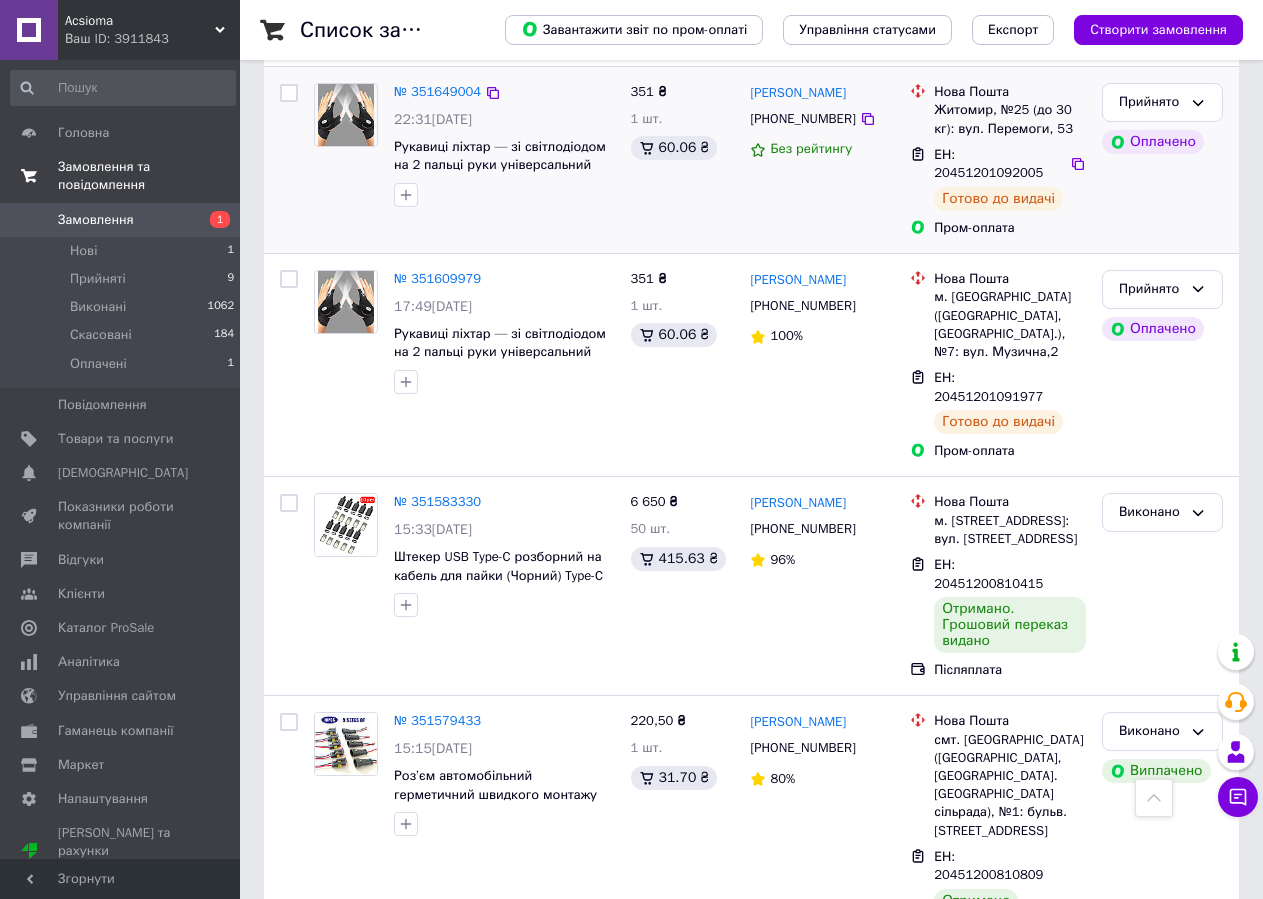 scroll, scrollTop: 1500, scrollLeft: 0, axis: vertical 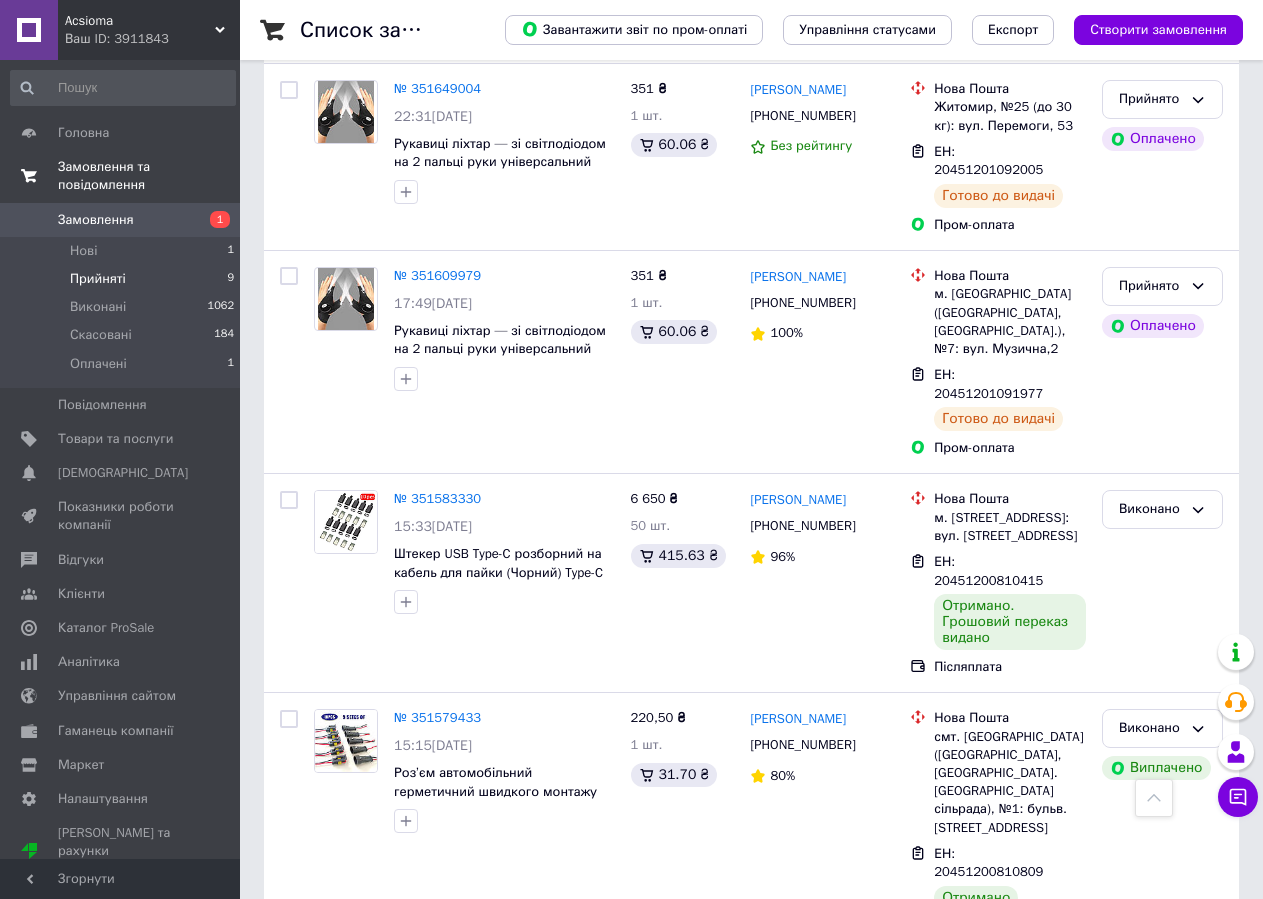 click on "Прийняті 9" at bounding box center [123, 279] 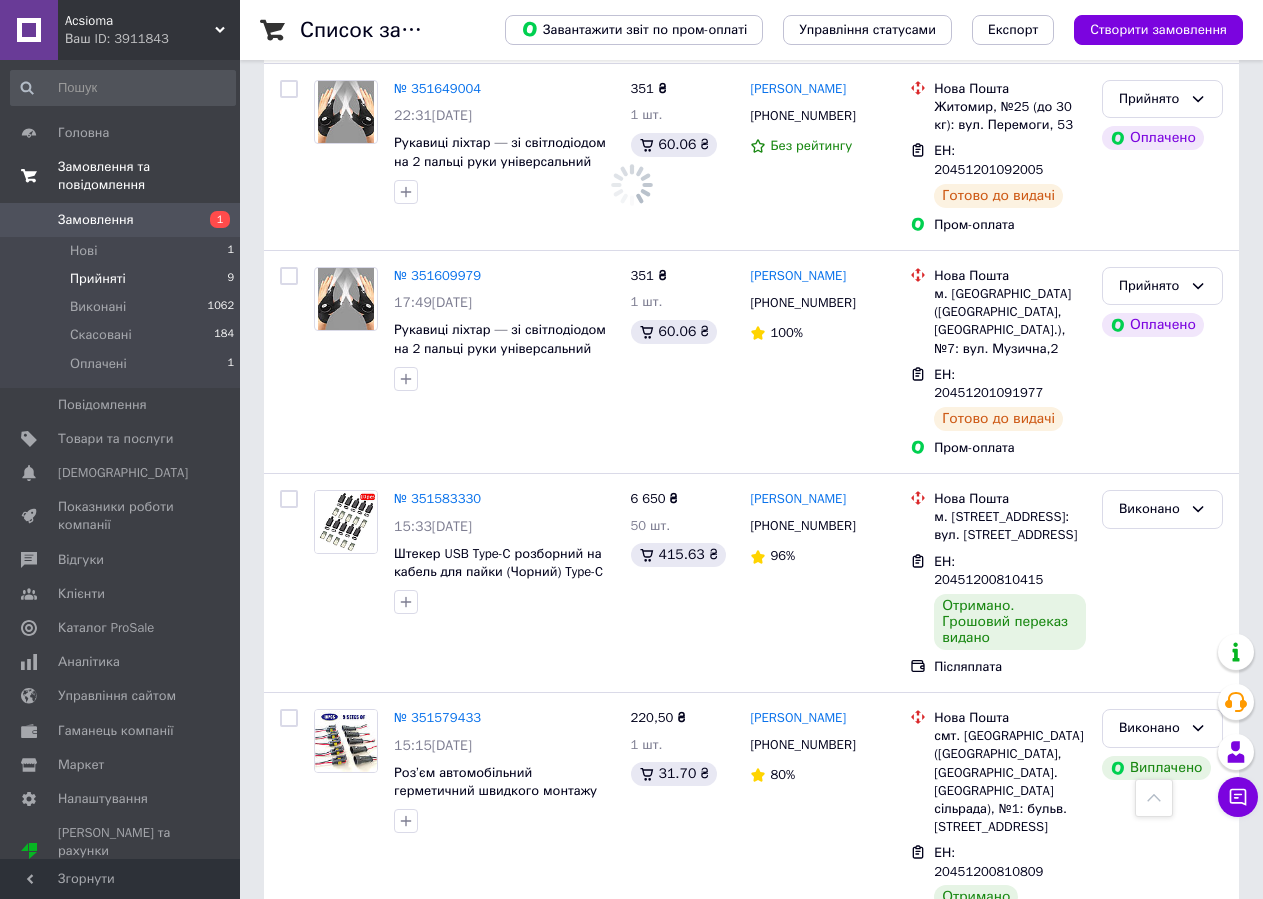 scroll, scrollTop: 0, scrollLeft: 0, axis: both 